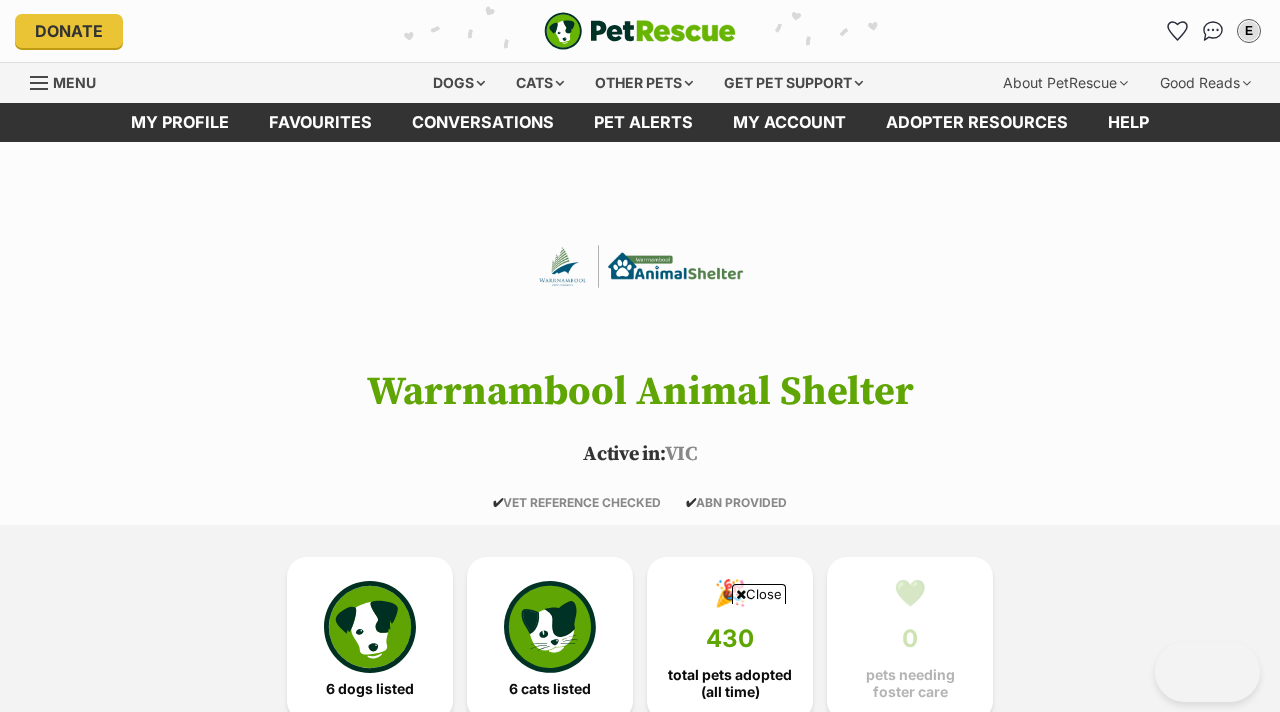 scroll, scrollTop: 2360, scrollLeft: 0, axis: vertical 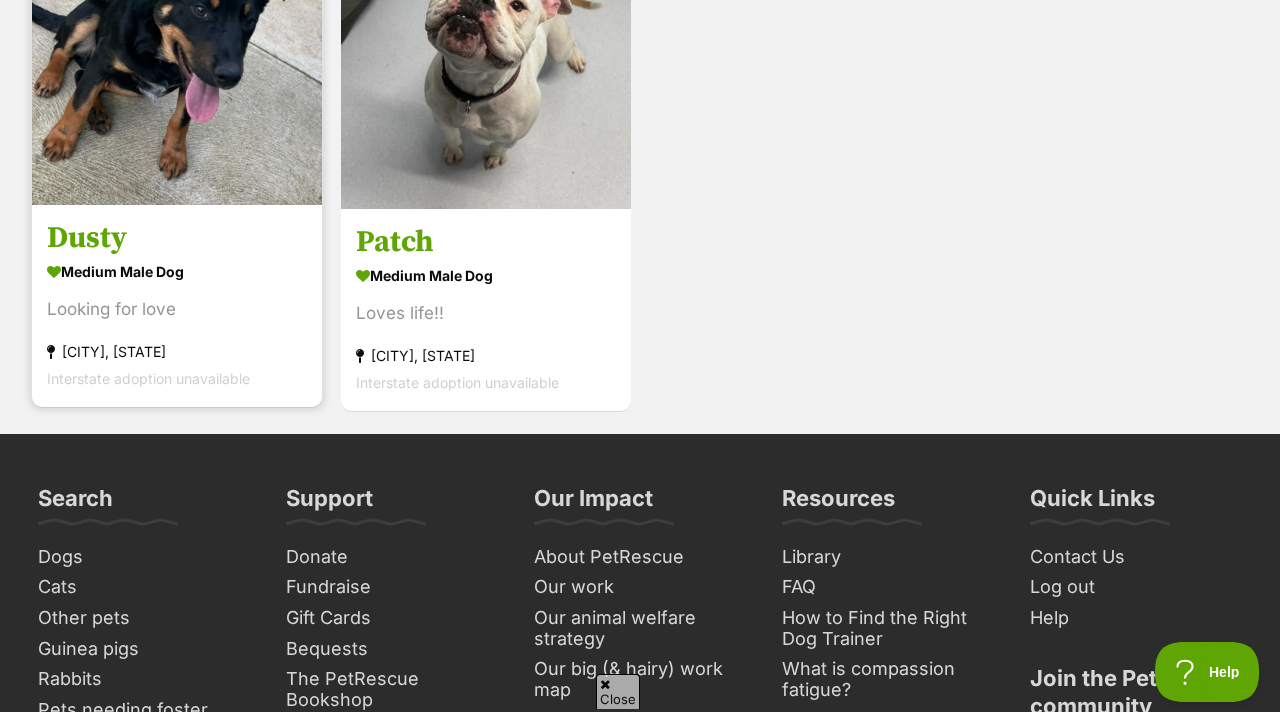 click at bounding box center (177, 60) 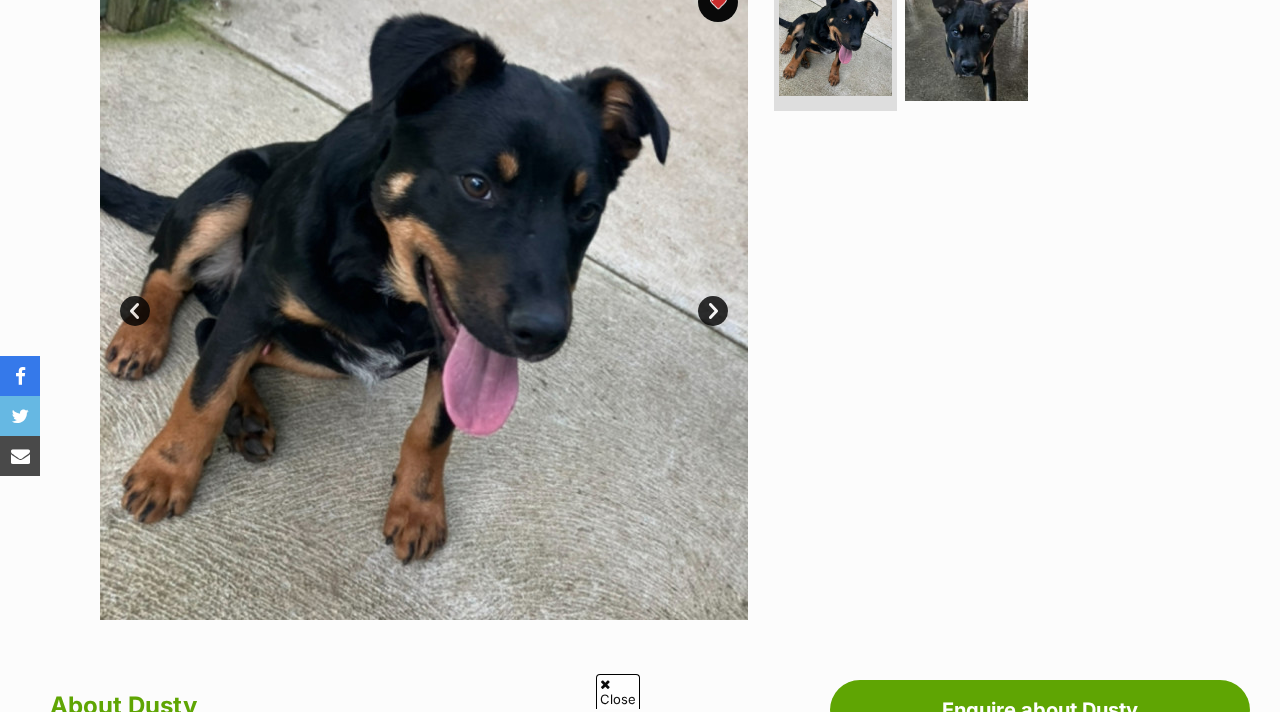 scroll, scrollTop: 450, scrollLeft: 0, axis: vertical 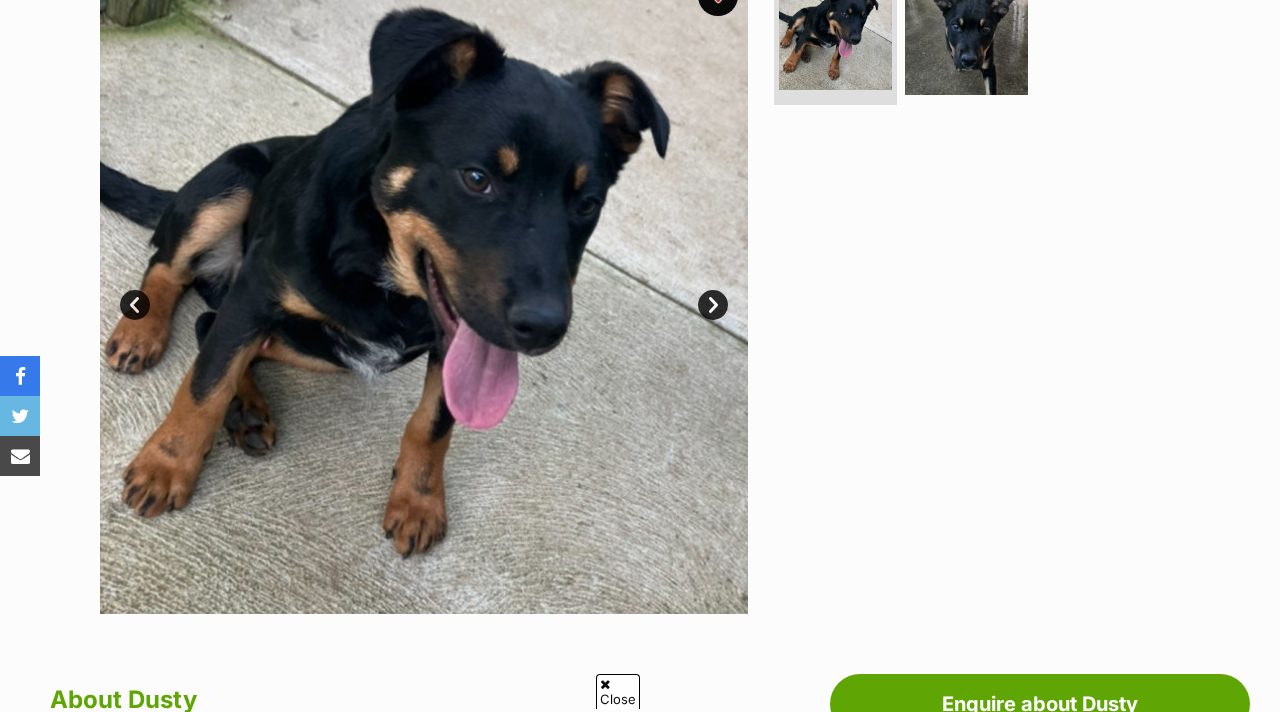click on "Next" at bounding box center [713, 305] 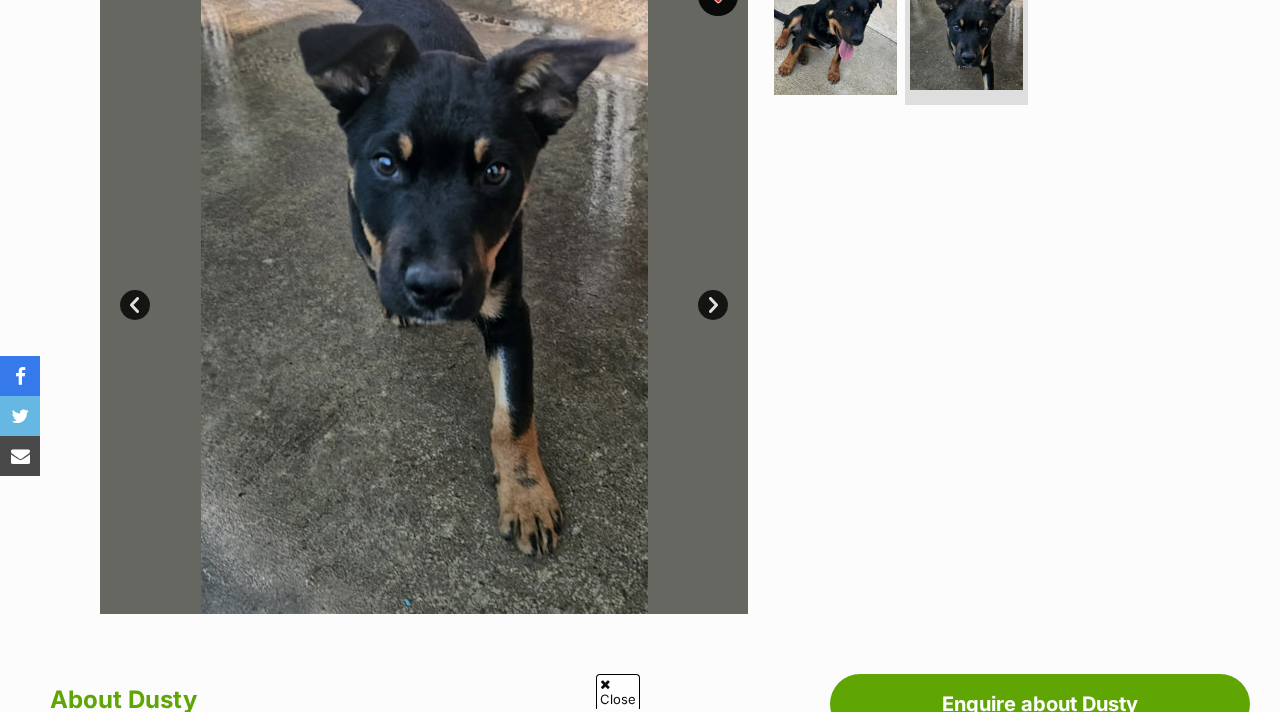 click on "Next" at bounding box center (713, 305) 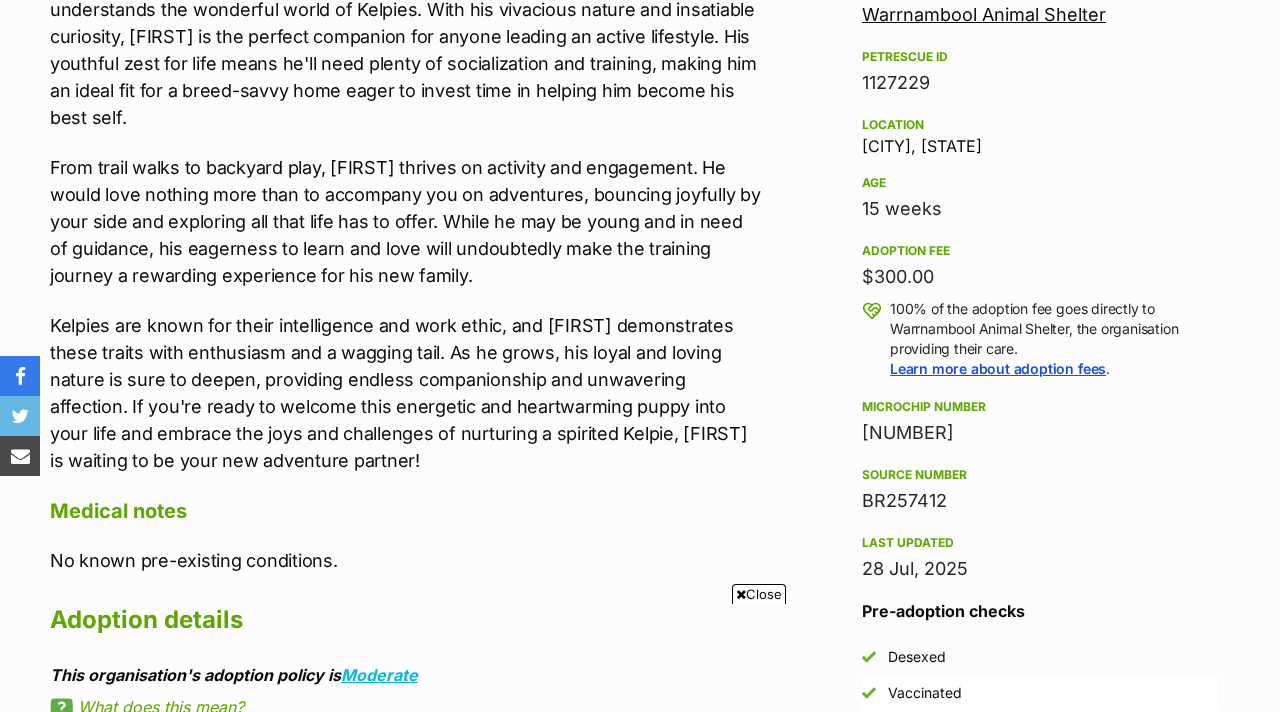 scroll, scrollTop: 0, scrollLeft: 0, axis: both 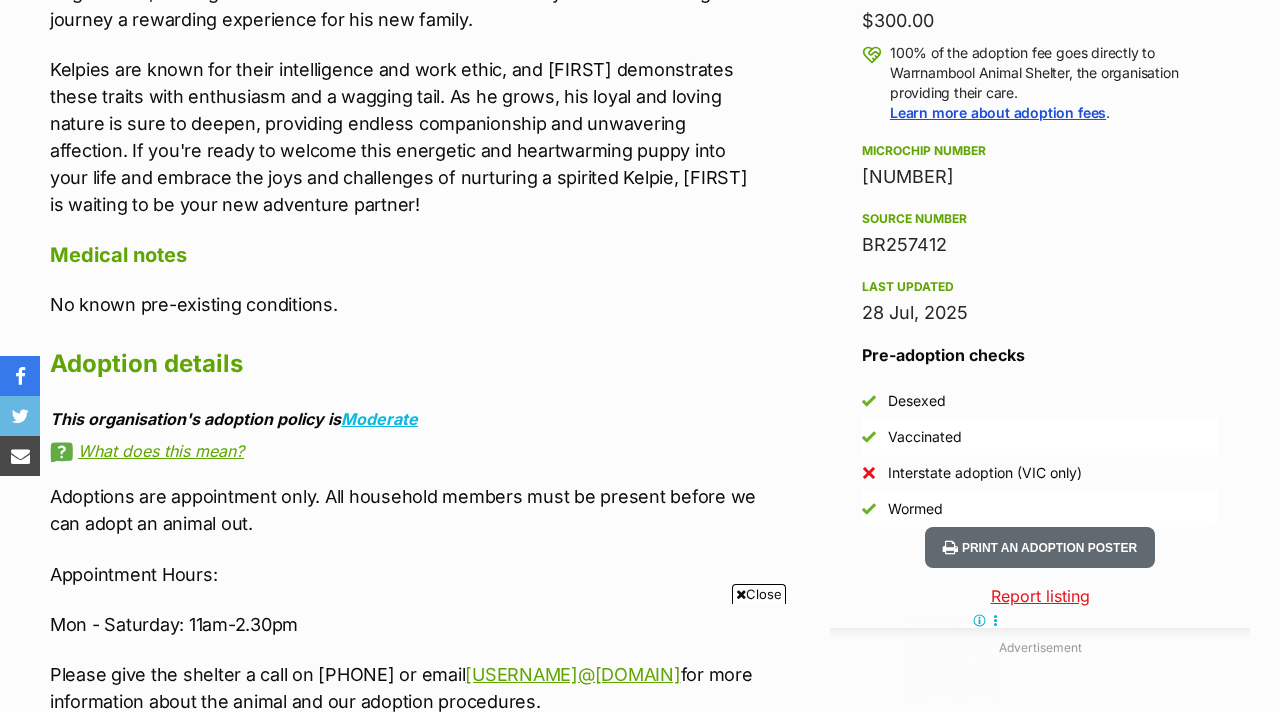 drag, startPoint x: 854, startPoint y: 471, endPoint x: 1161, endPoint y: 472, distance: 307.00162 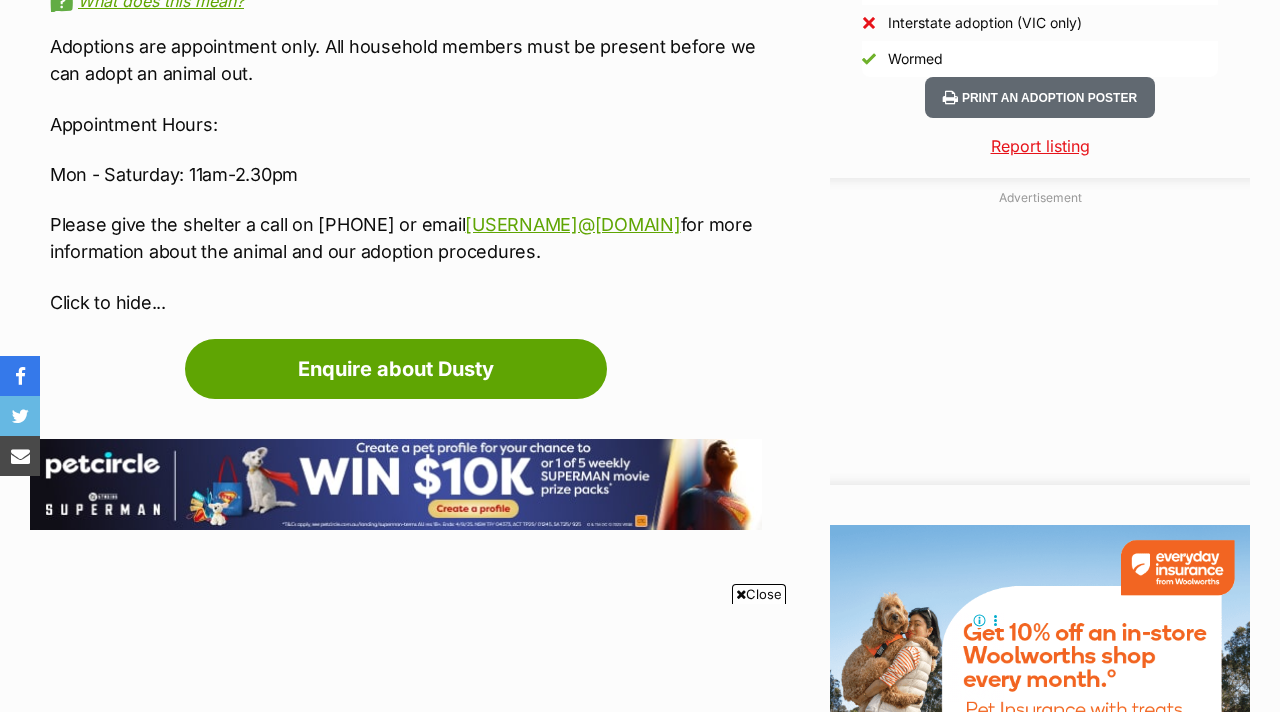 scroll, scrollTop: 1931, scrollLeft: 0, axis: vertical 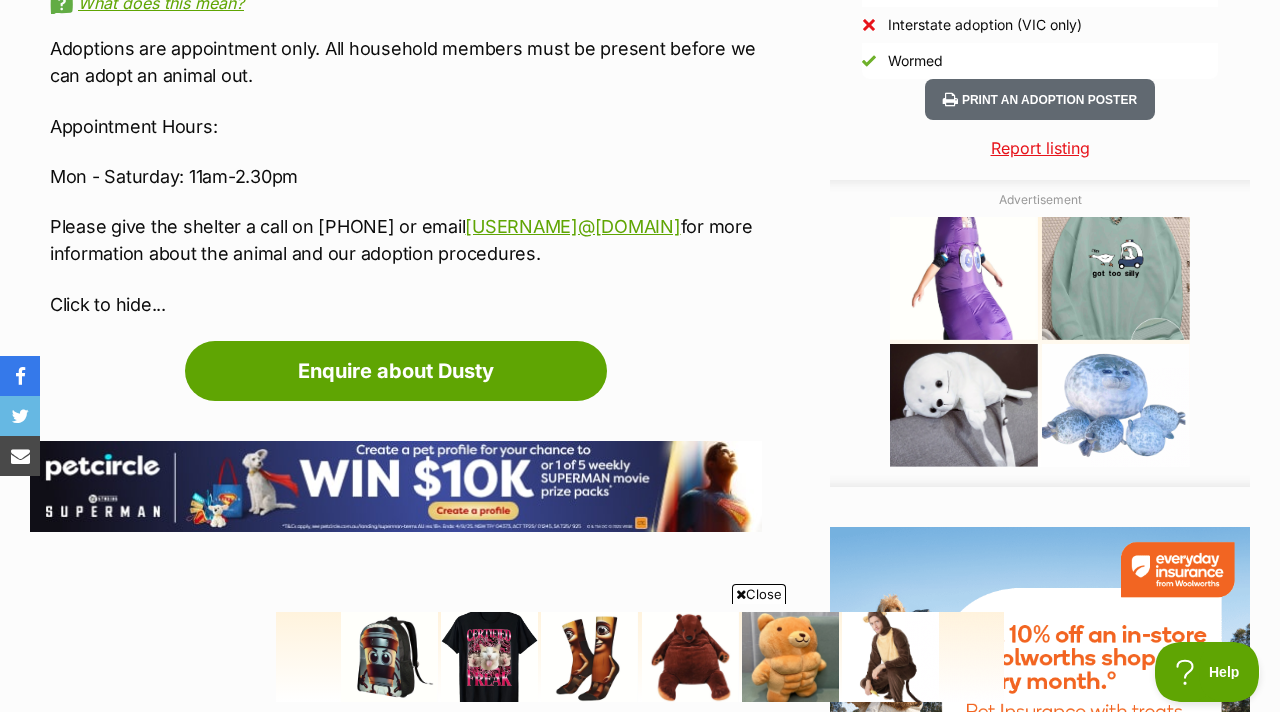 click at bounding box center [964, 277] 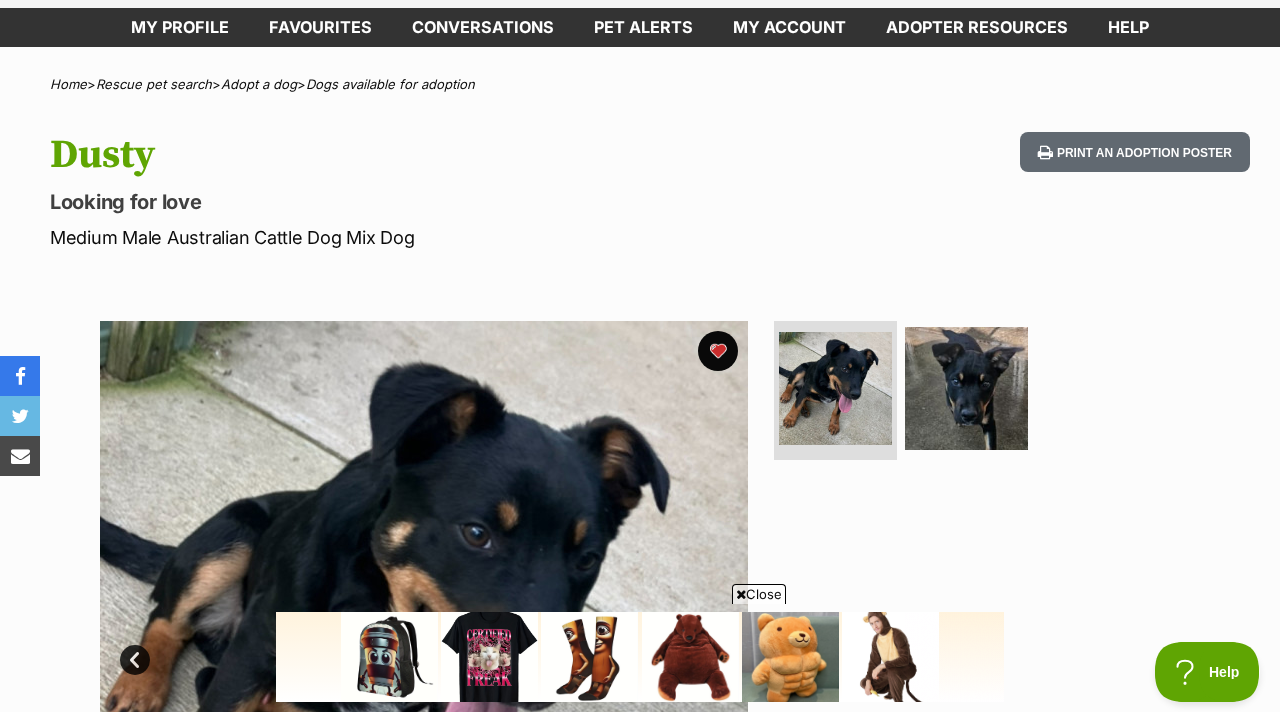 scroll, scrollTop: 0, scrollLeft: 0, axis: both 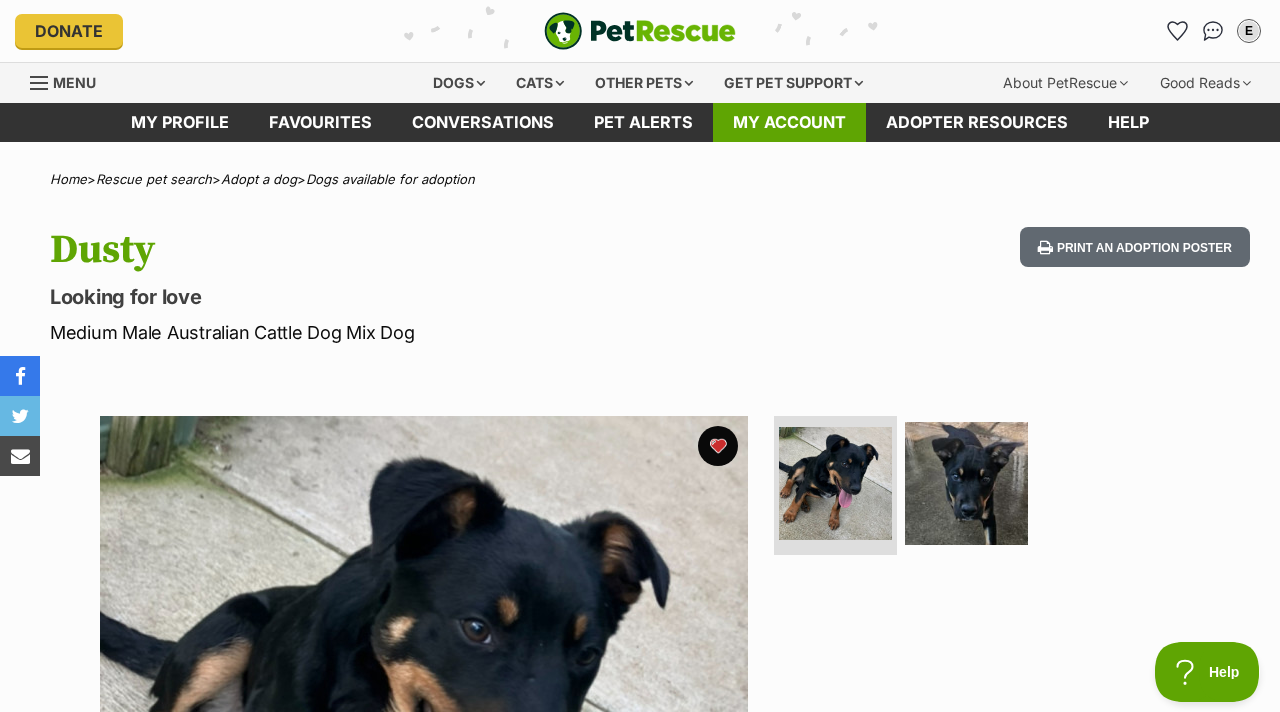 click on "My account" at bounding box center (789, 122) 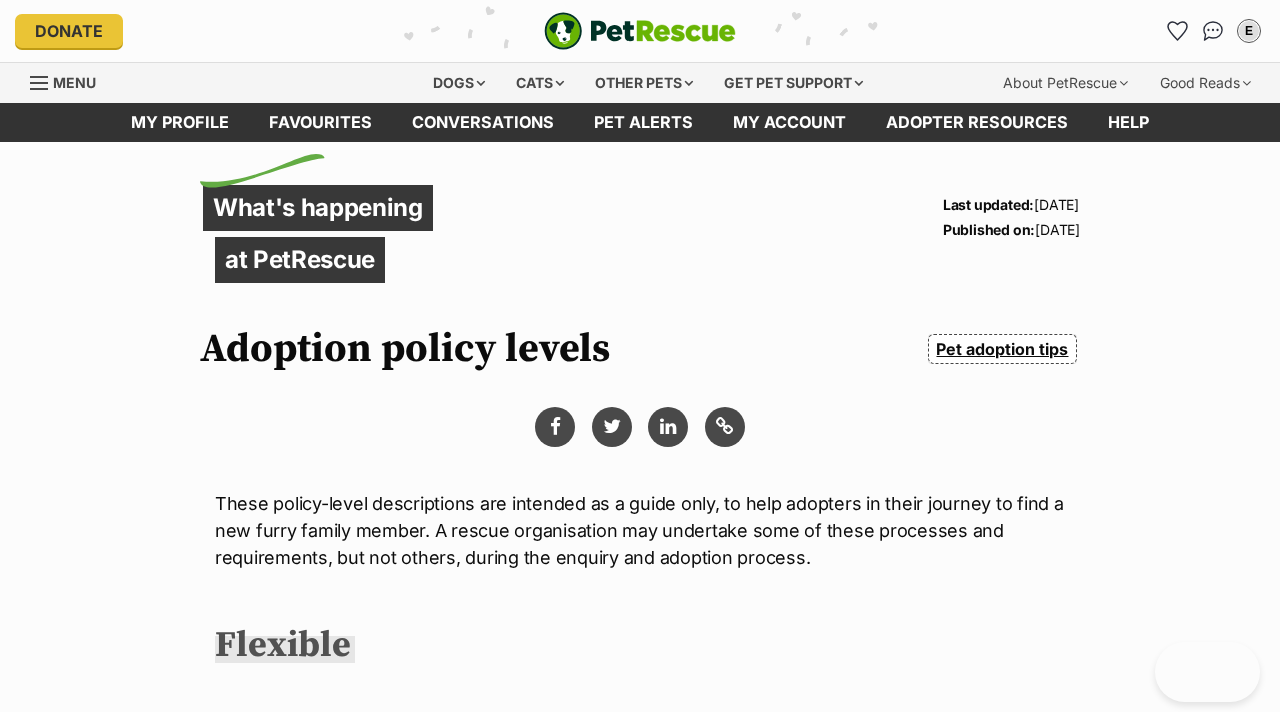 scroll, scrollTop: 0, scrollLeft: 0, axis: both 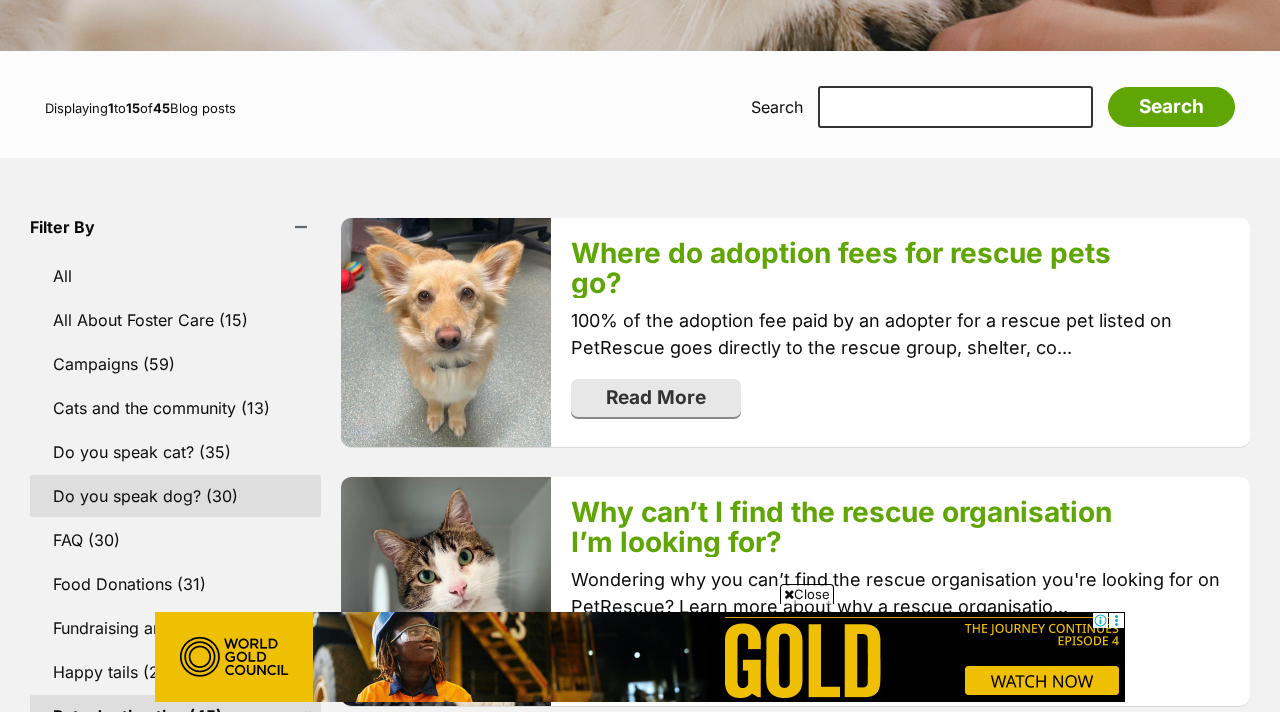 click on "Do you speak dog? (30)" at bounding box center (175, 496) 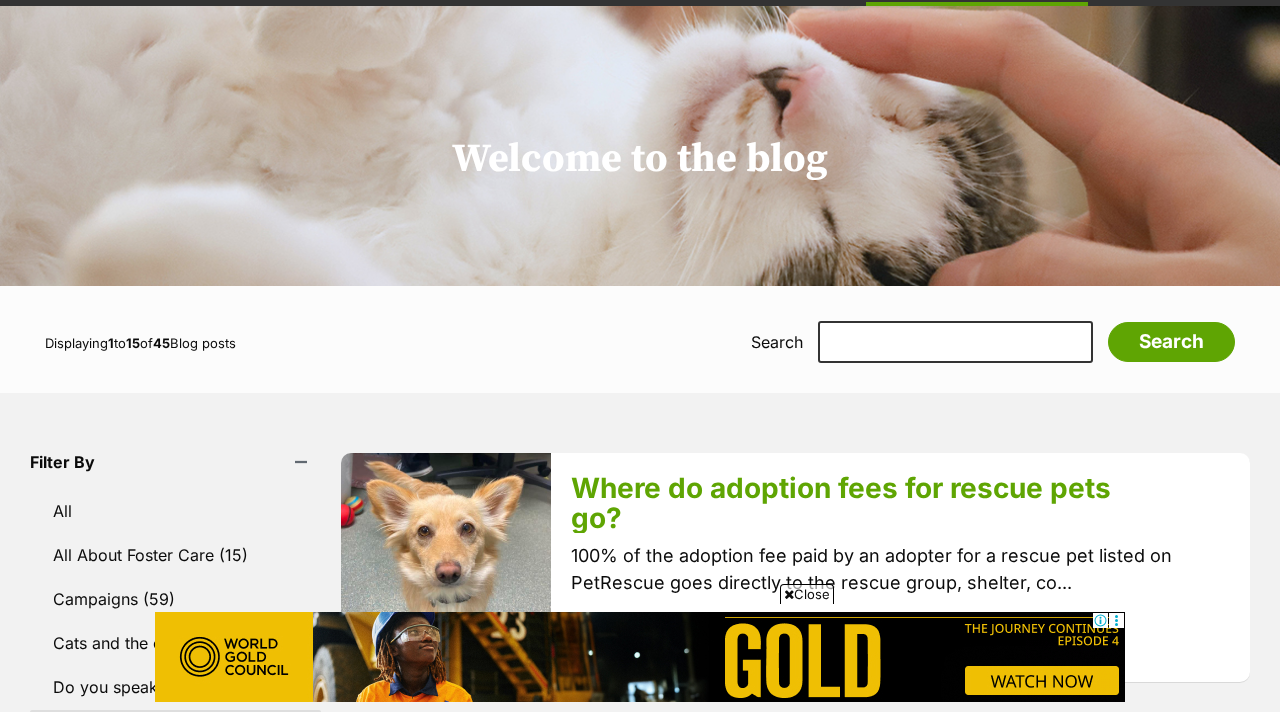 scroll, scrollTop: 0, scrollLeft: 0, axis: both 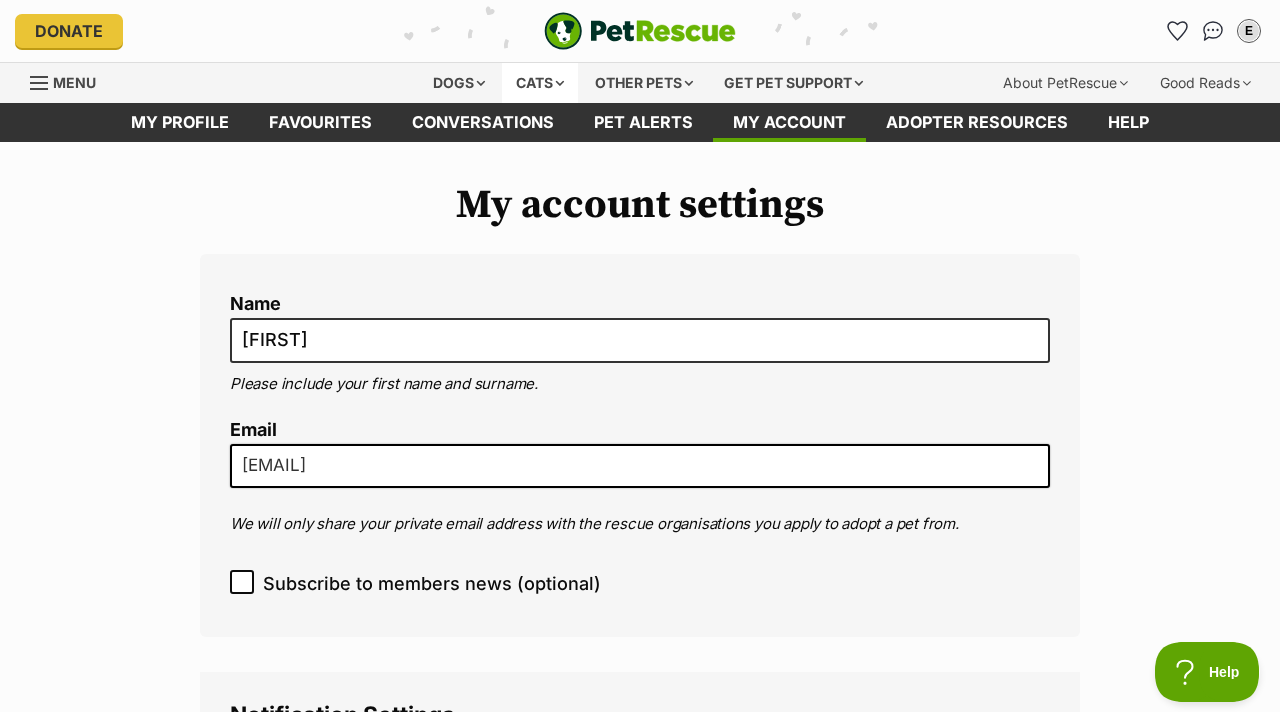 click on "Cats" at bounding box center [540, 83] 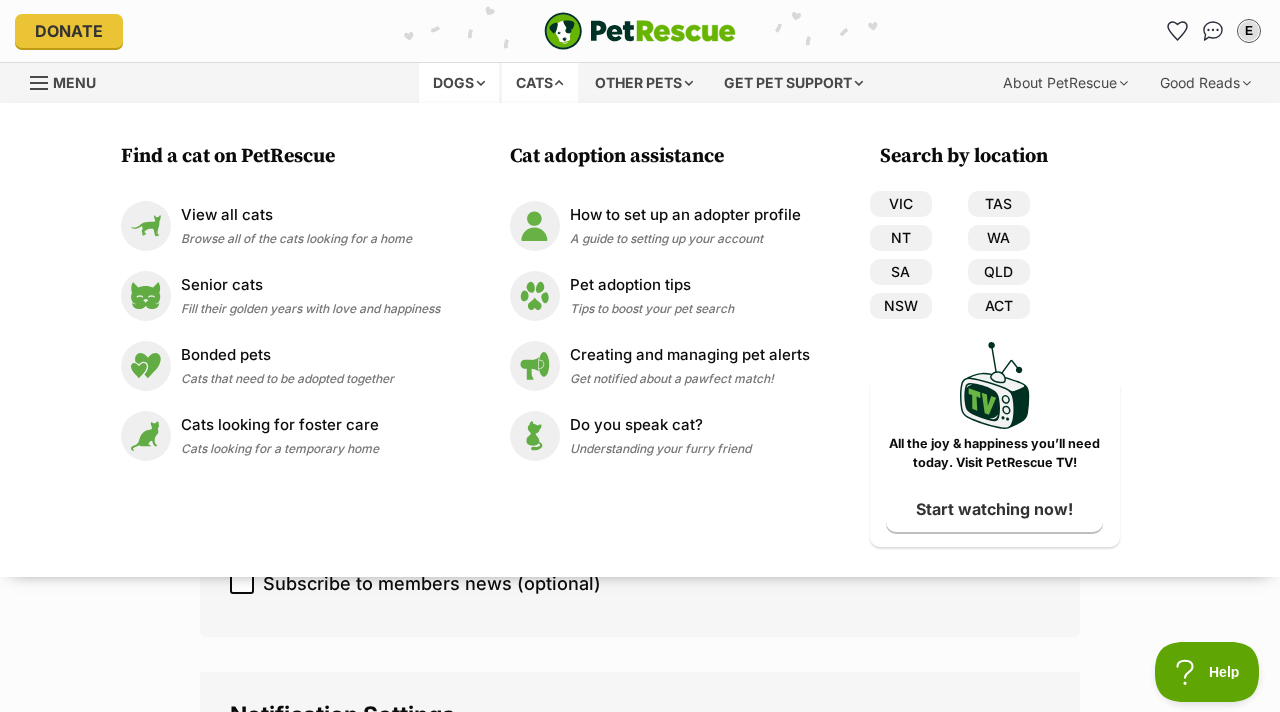 click on "Dogs" at bounding box center [459, 83] 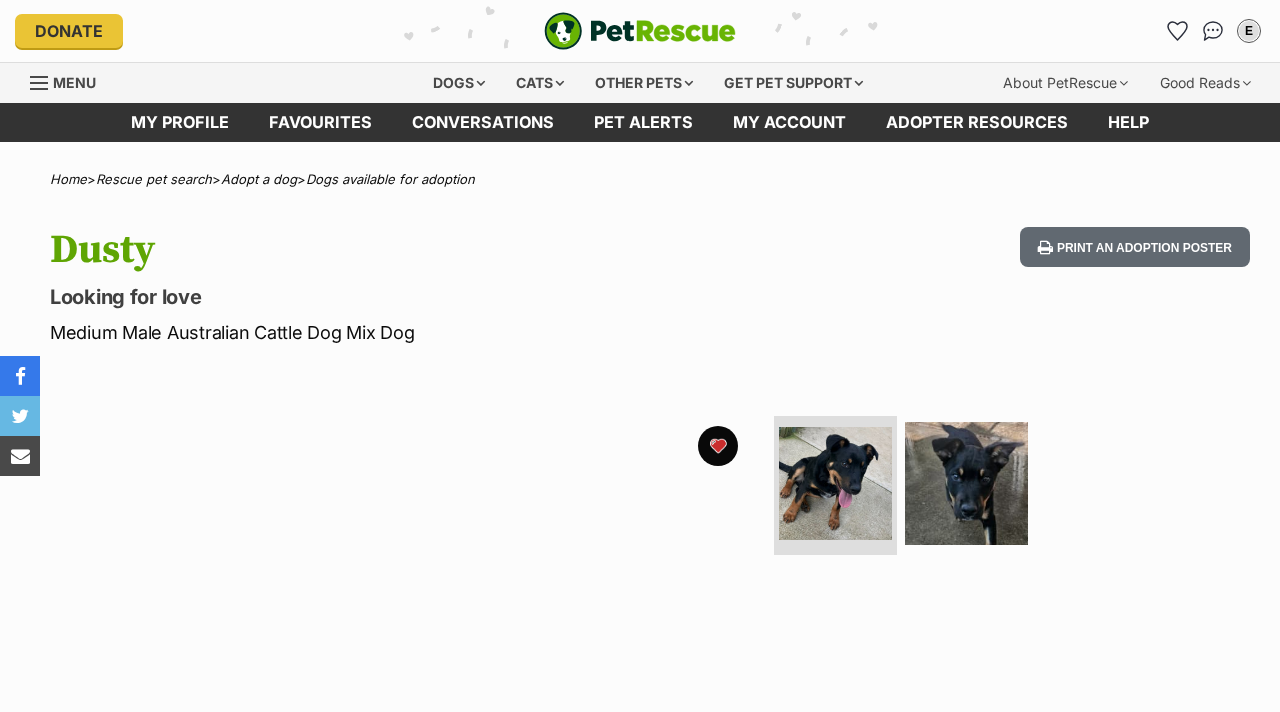 scroll, scrollTop: 0, scrollLeft: 0, axis: both 